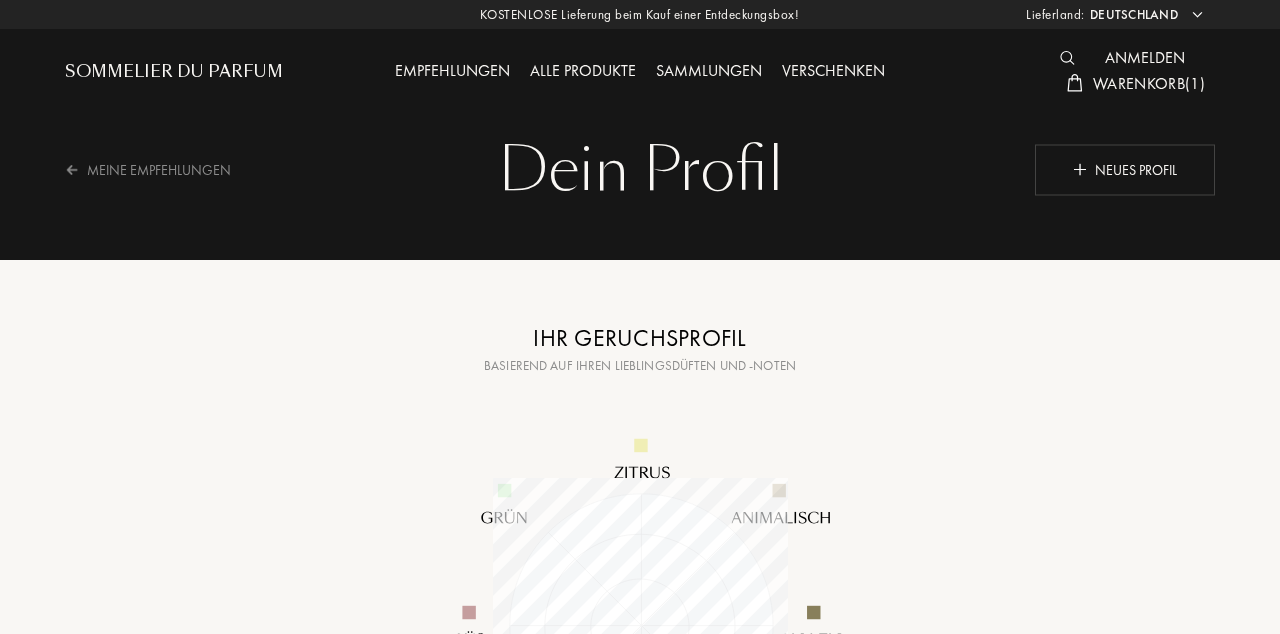 scroll, scrollTop: 0, scrollLeft: 0, axis: both 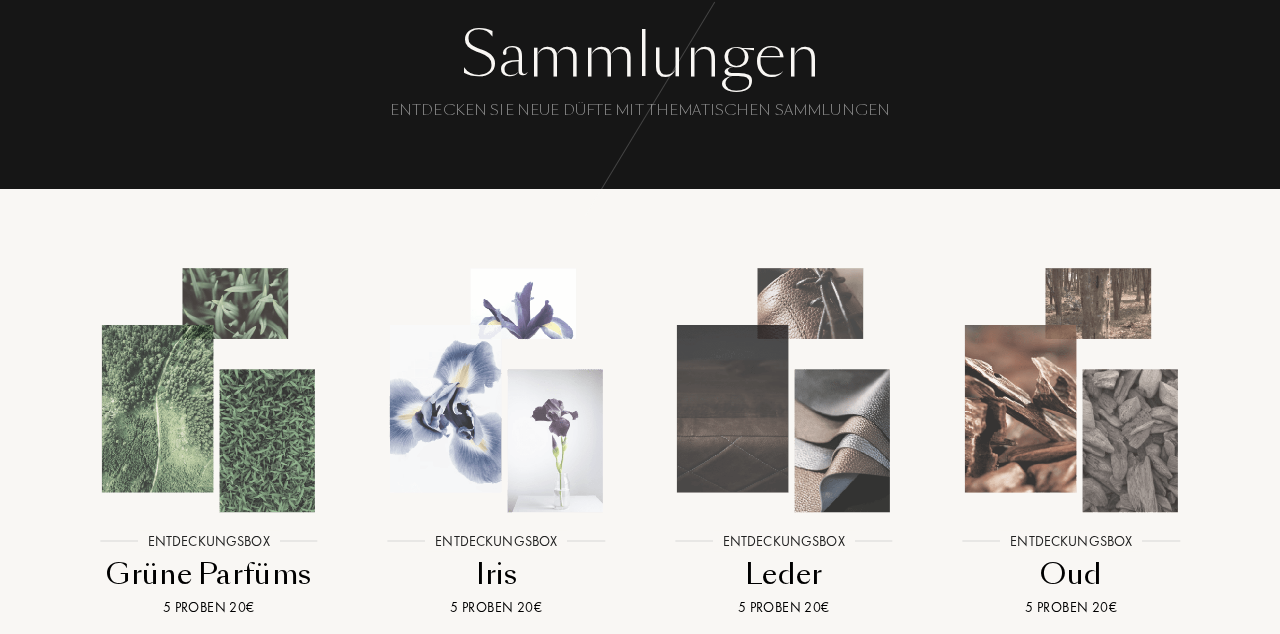 click at bounding box center [208, 390] 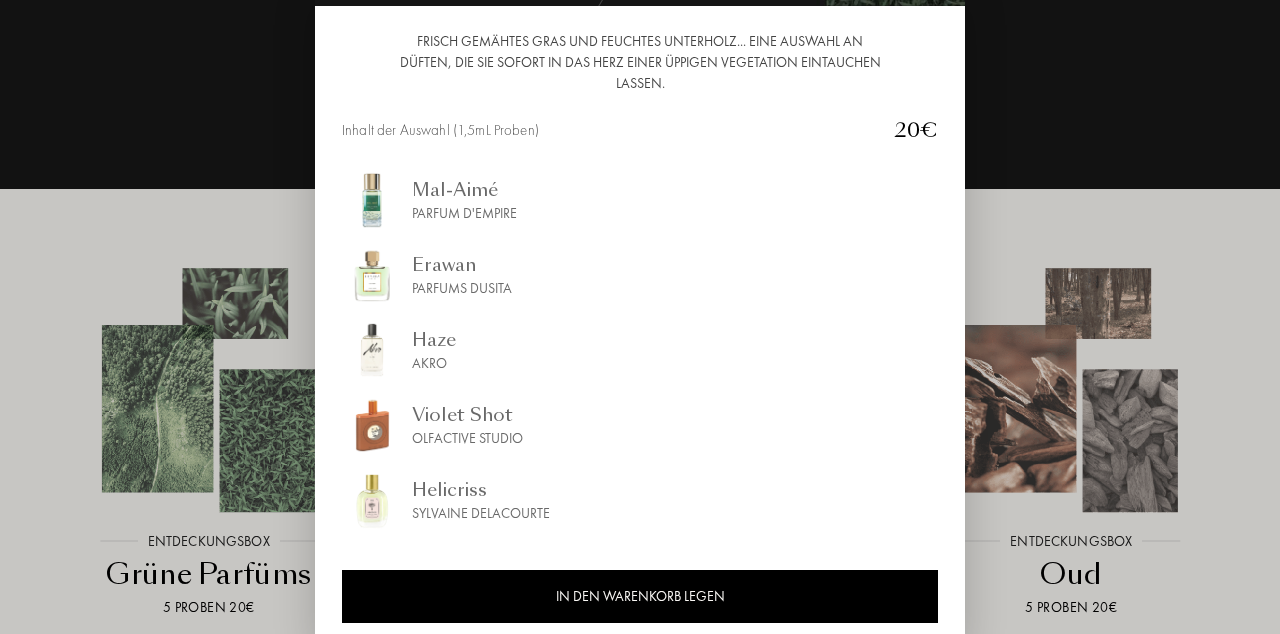 scroll, scrollTop: 194, scrollLeft: 0, axis: vertical 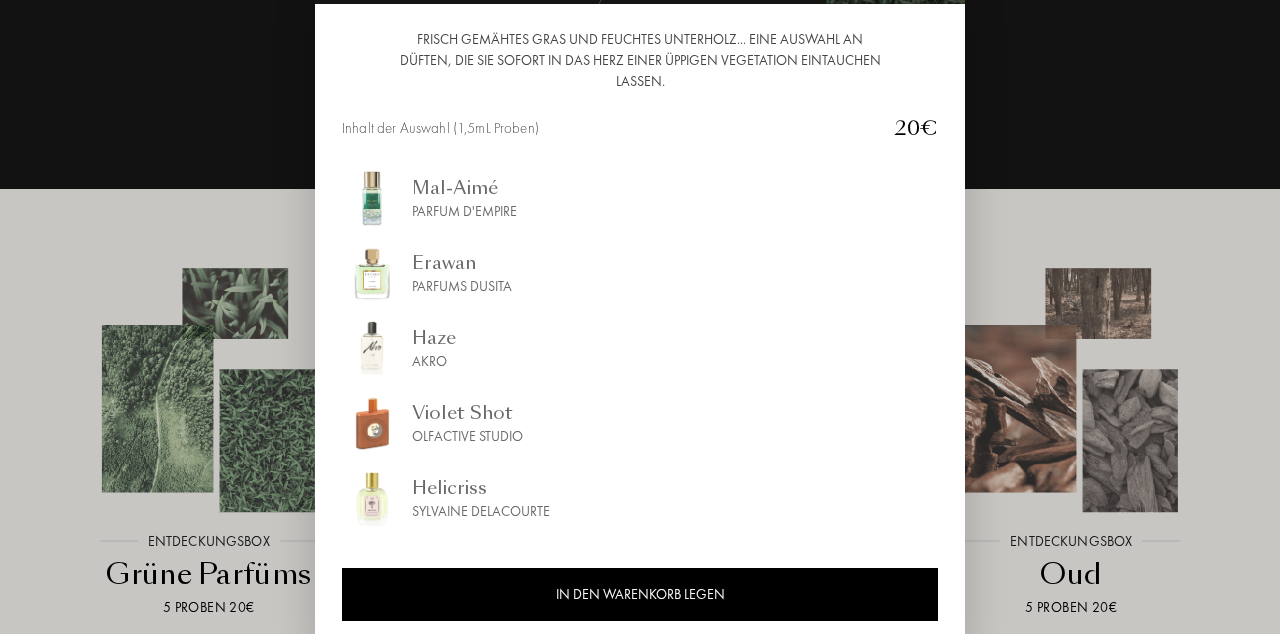 click at bounding box center (372, 498) 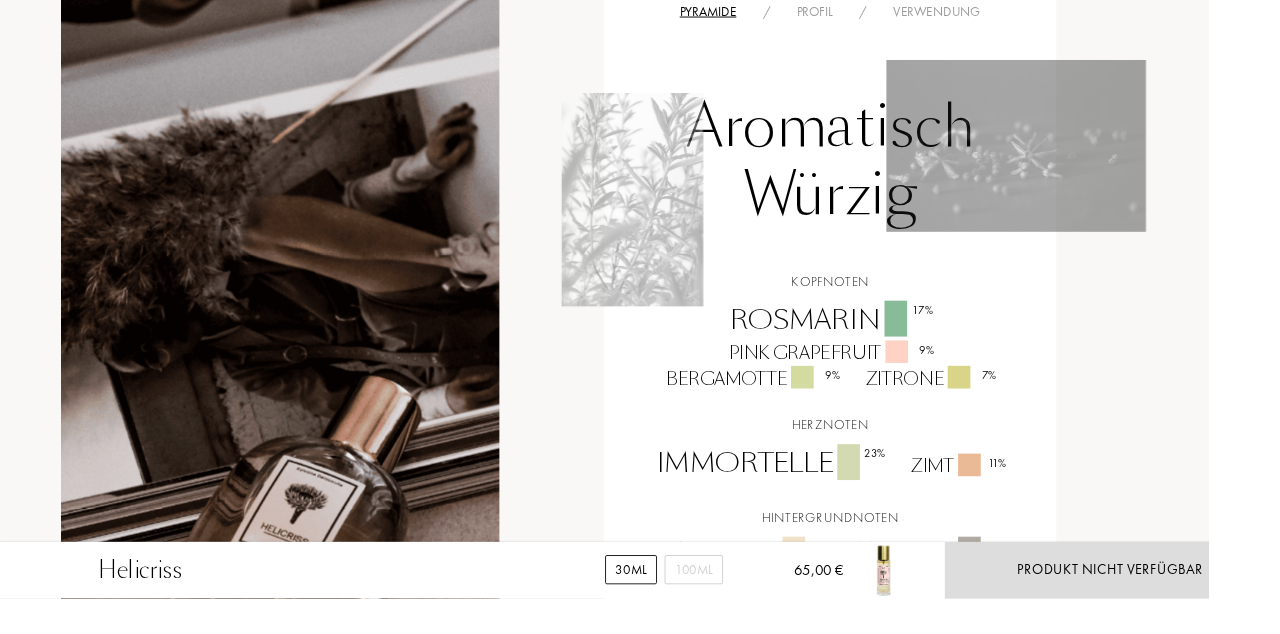 scroll, scrollTop: 1330, scrollLeft: 0, axis: vertical 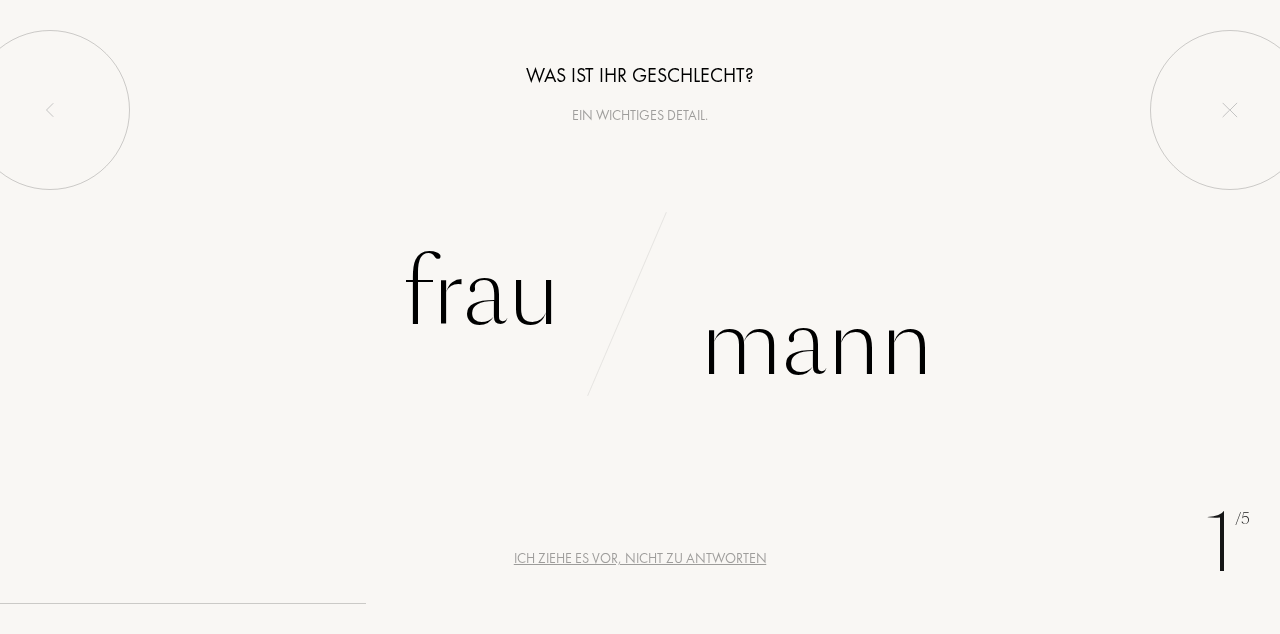 click on "Frau" at bounding box center [481, 293] 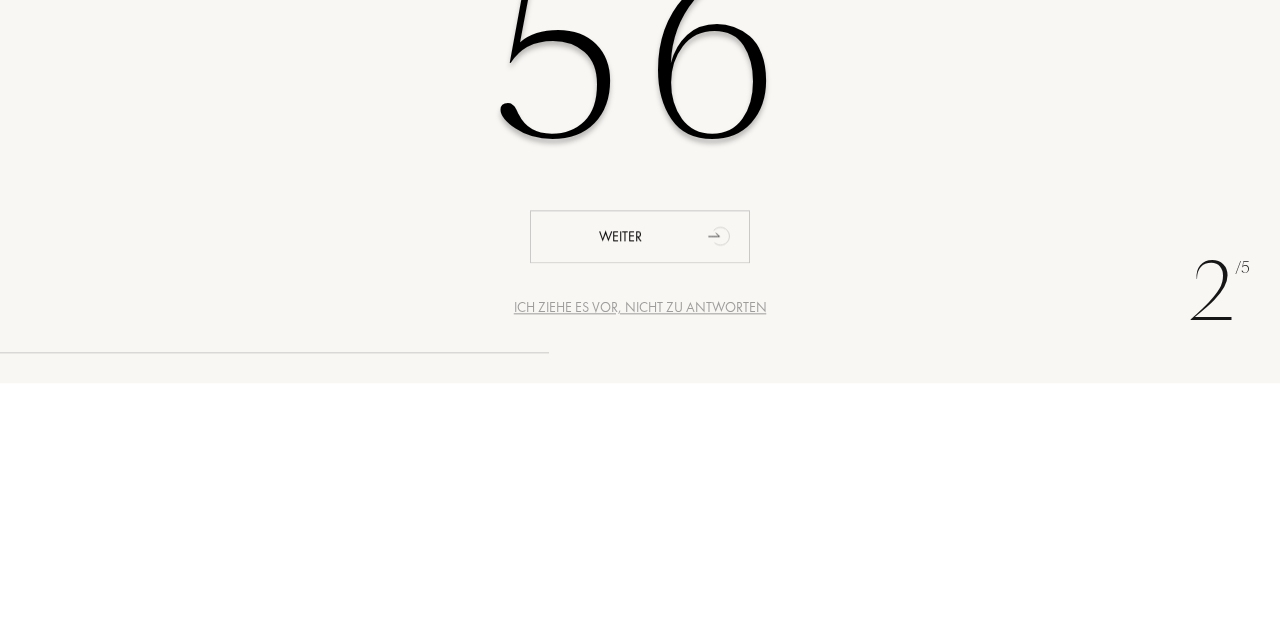 type on "56" 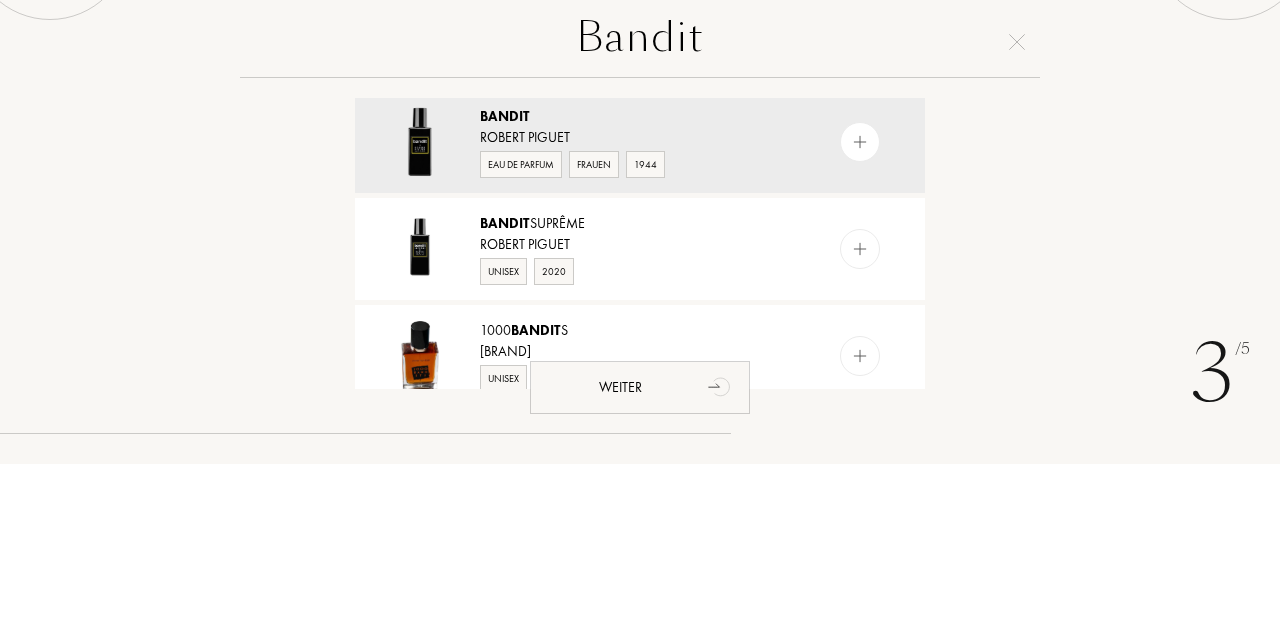 scroll, scrollTop: 0, scrollLeft: 0, axis: both 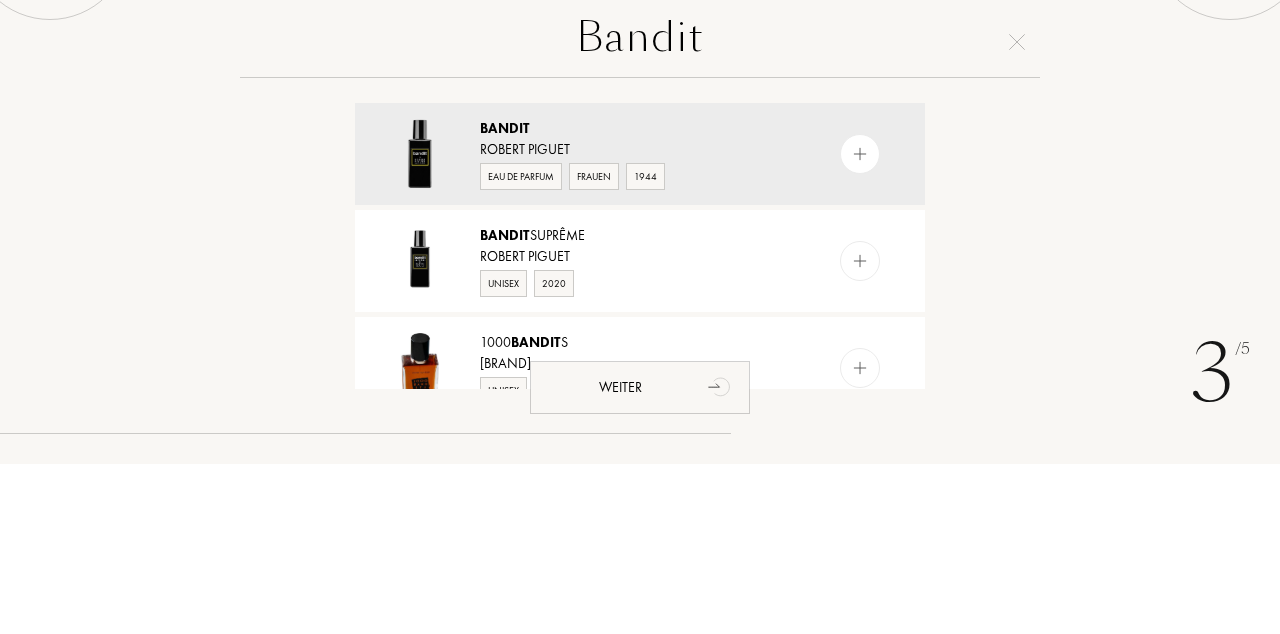 type on "Bandit" 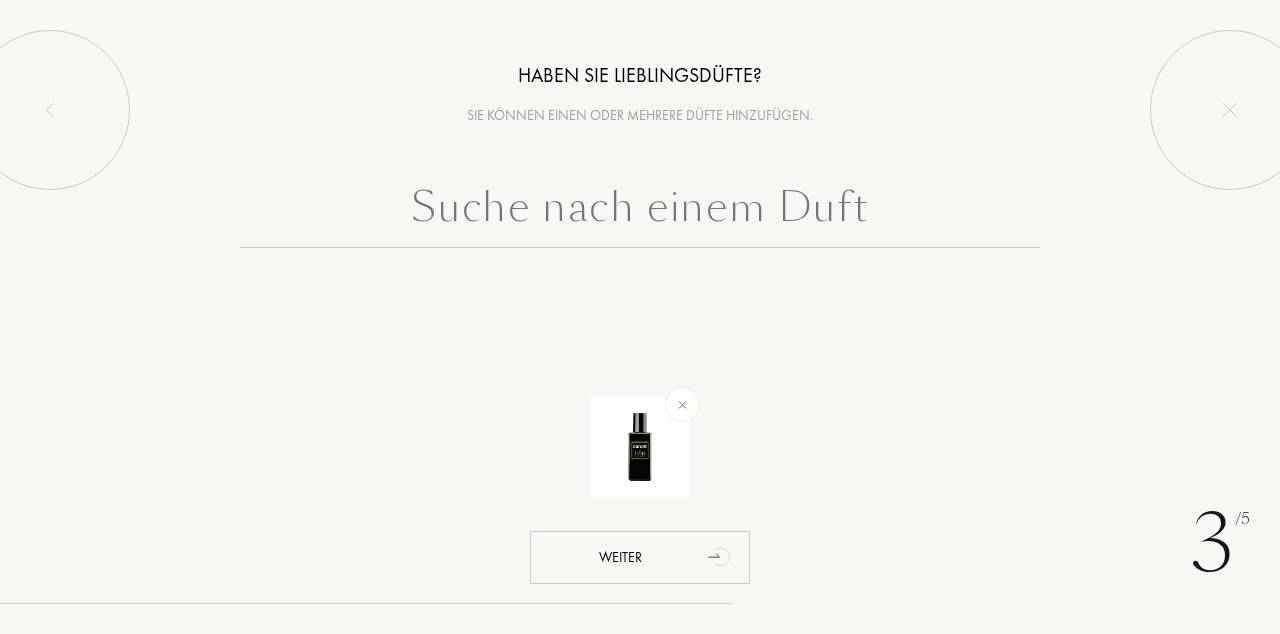 click on "Weiter" at bounding box center [640, 557] 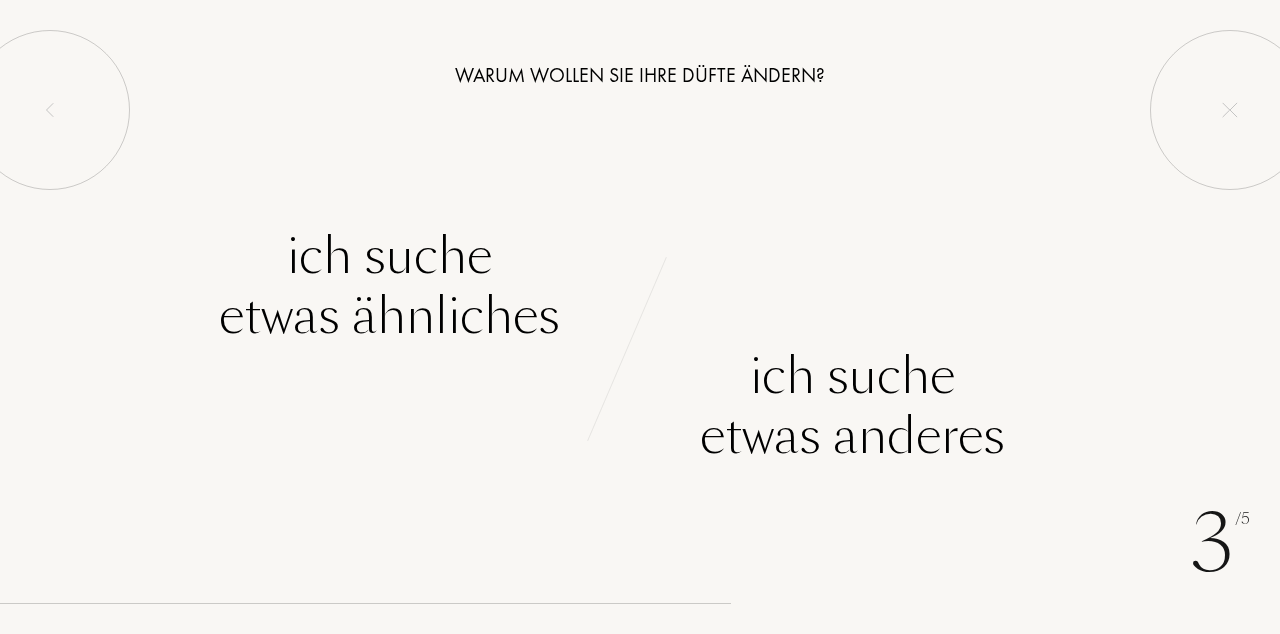 click on "Ich suche
etwas ähnliches" at bounding box center [389, 286] 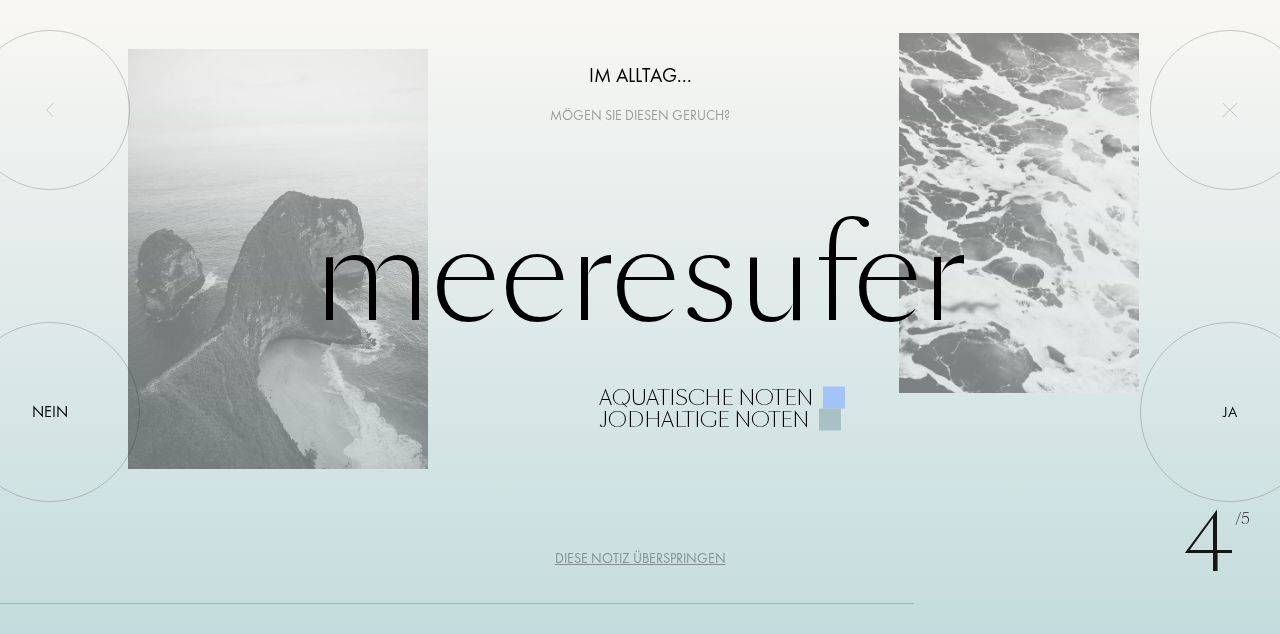 click on "Nein" at bounding box center (50, 412) 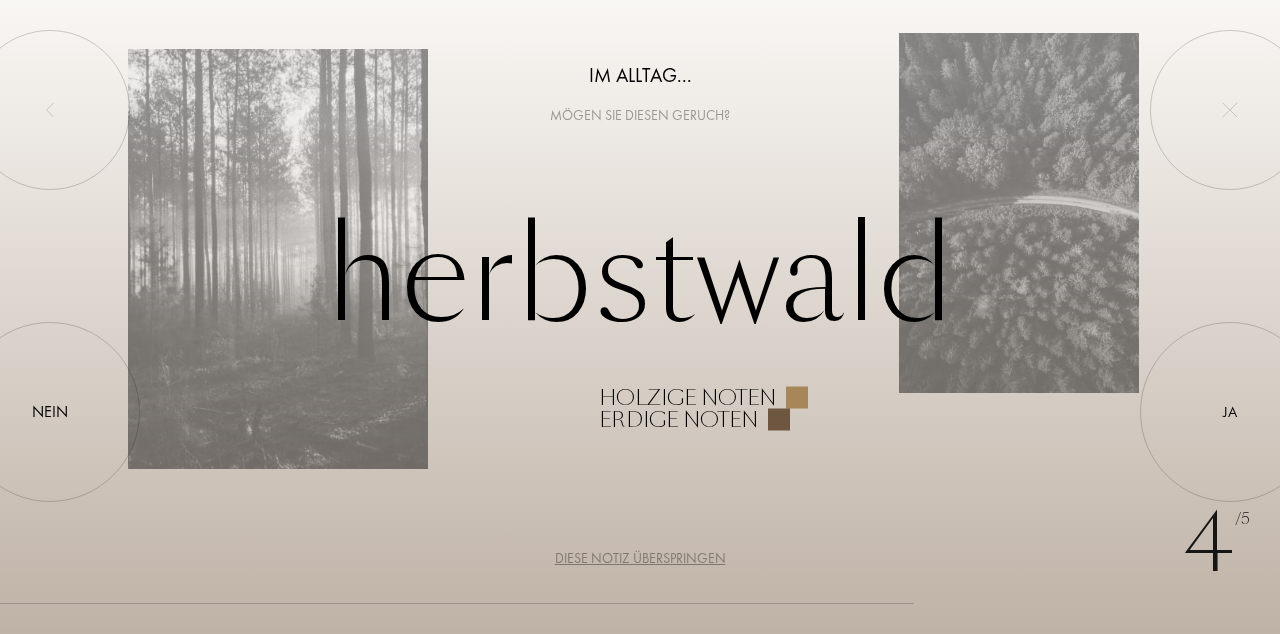 click on "Ja" at bounding box center (1230, 412) 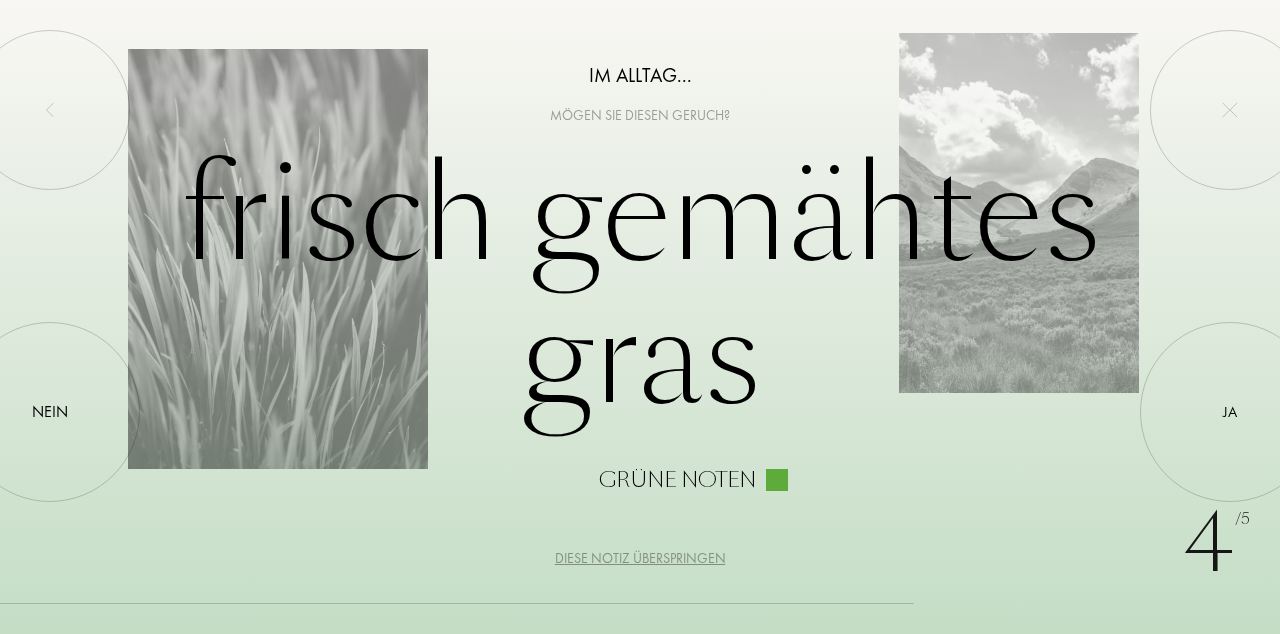 click on "Ja" at bounding box center [1230, 412] 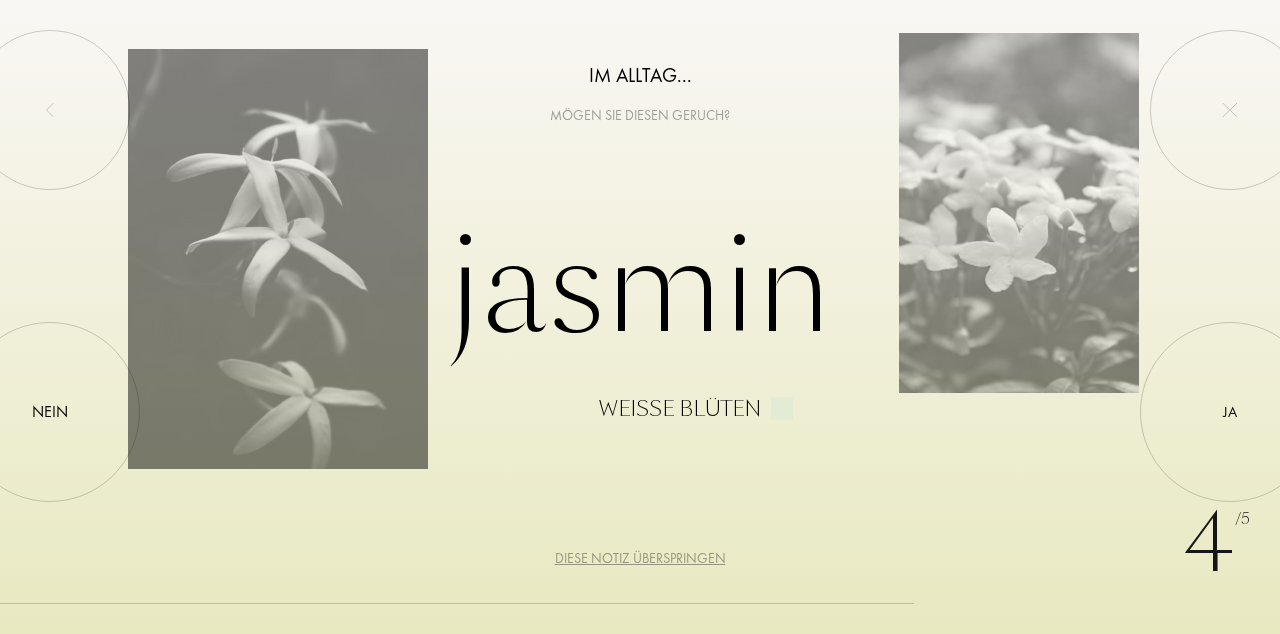 click on "Diese Notiz überspringen" at bounding box center (640, 558) 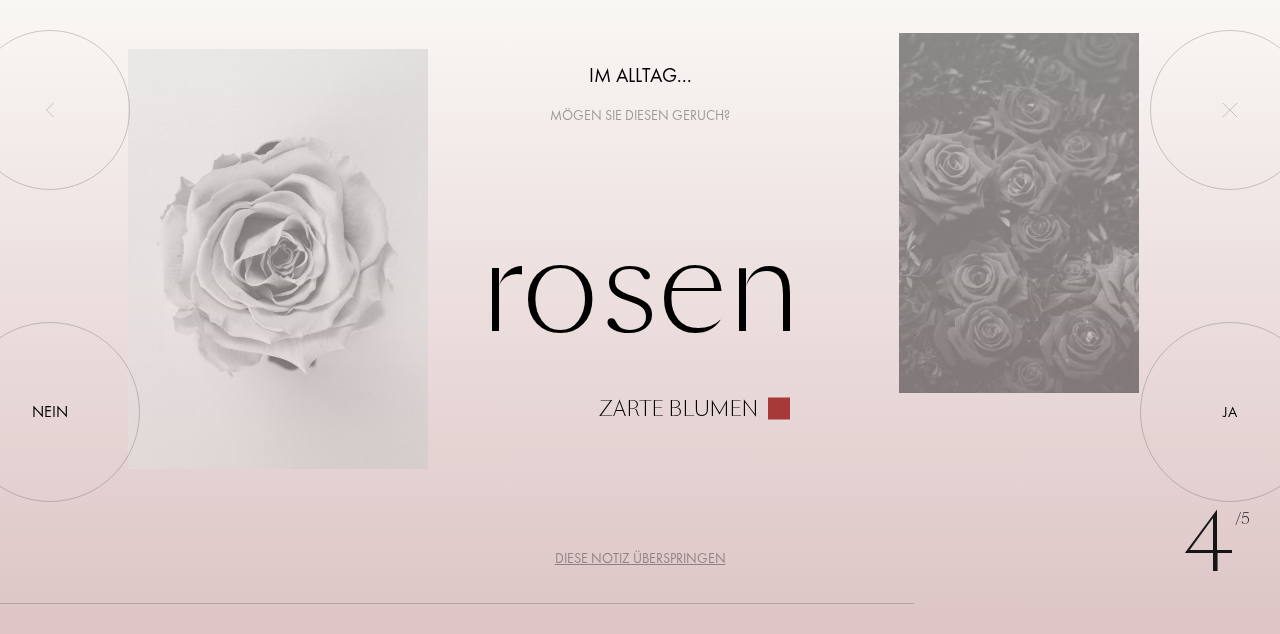 click on "Nein" at bounding box center [50, 412] 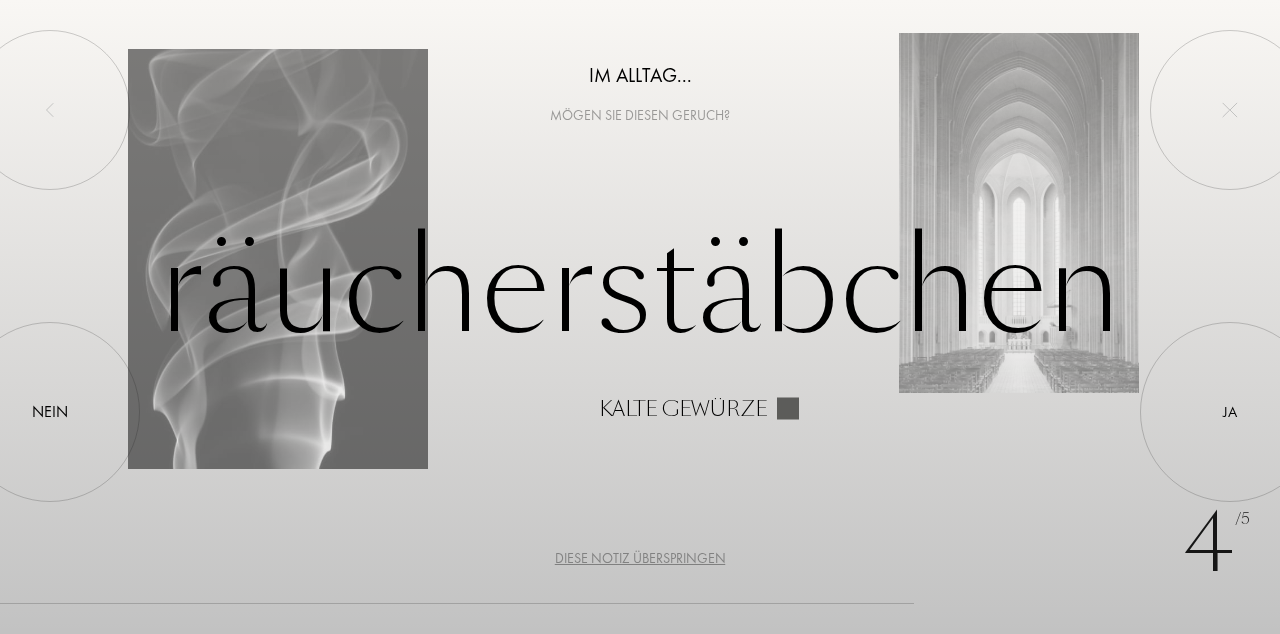 click on "Diese Notiz überspringen" at bounding box center (640, 558) 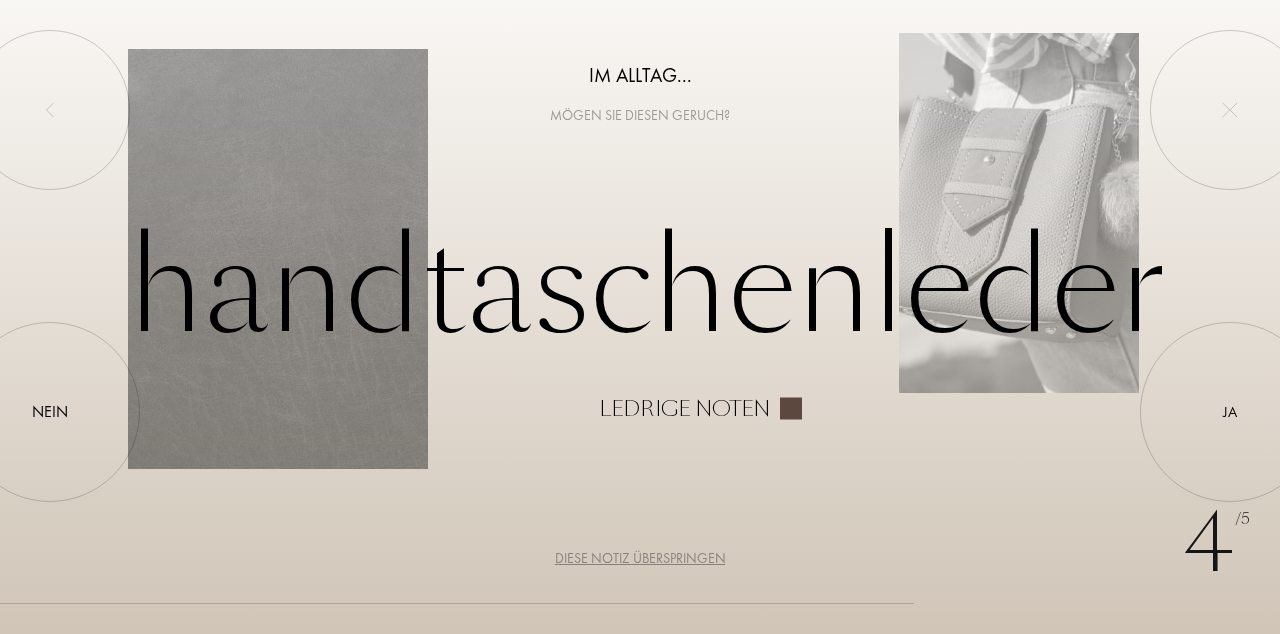 click on "Diese Notiz überspringen" at bounding box center (640, 558) 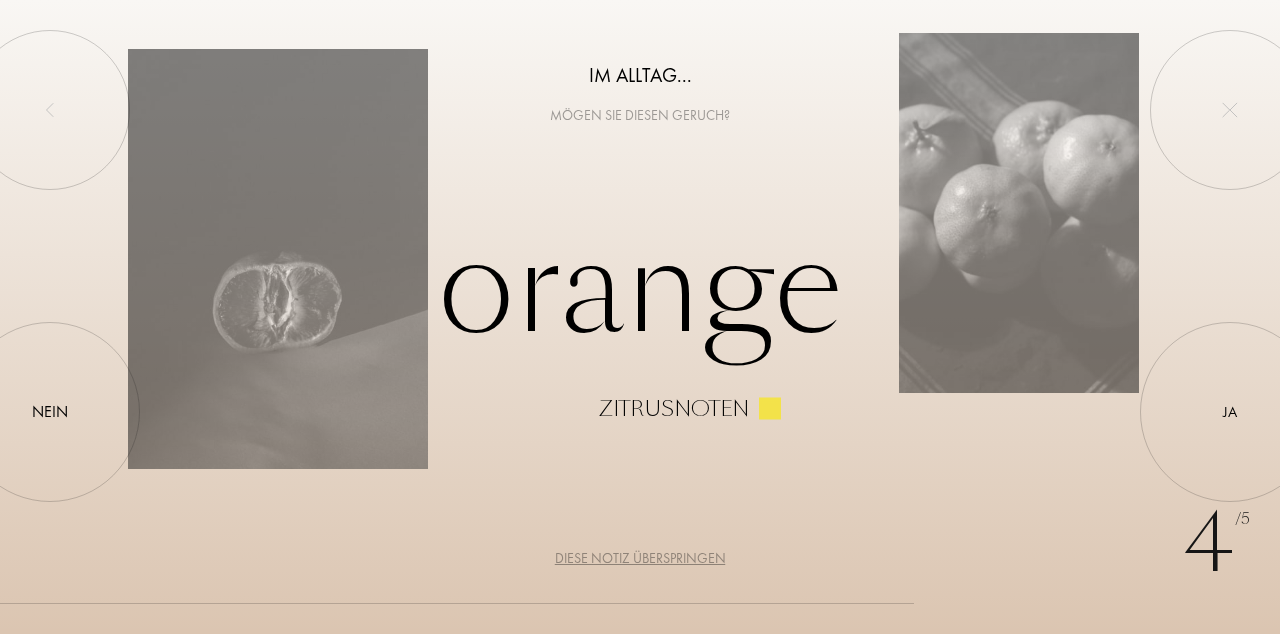 click on "Diese Notiz überspringen" at bounding box center (640, 558) 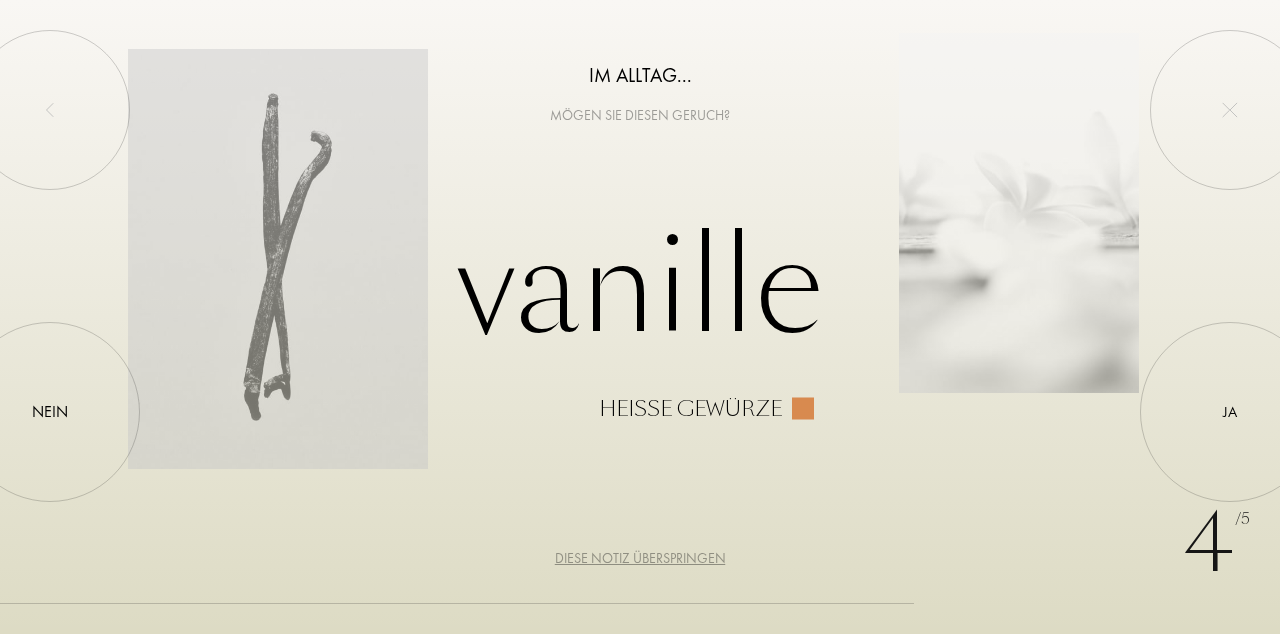 click on "Nein" at bounding box center [50, 412] 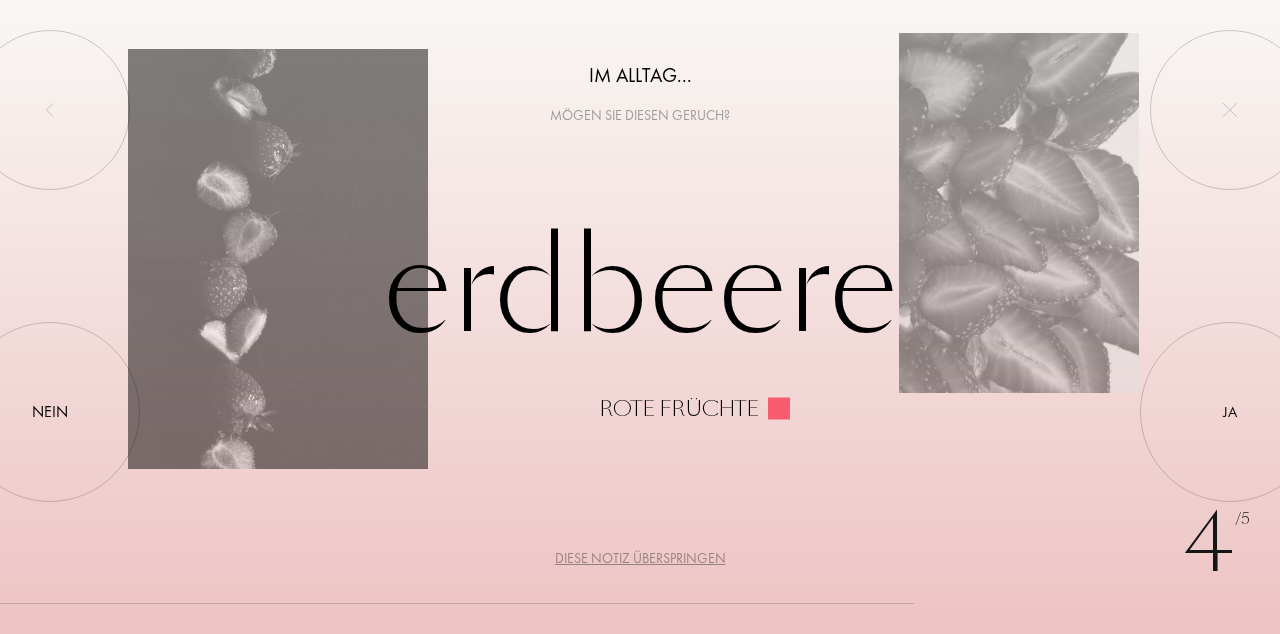 click on "Ja" at bounding box center (1230, 412) 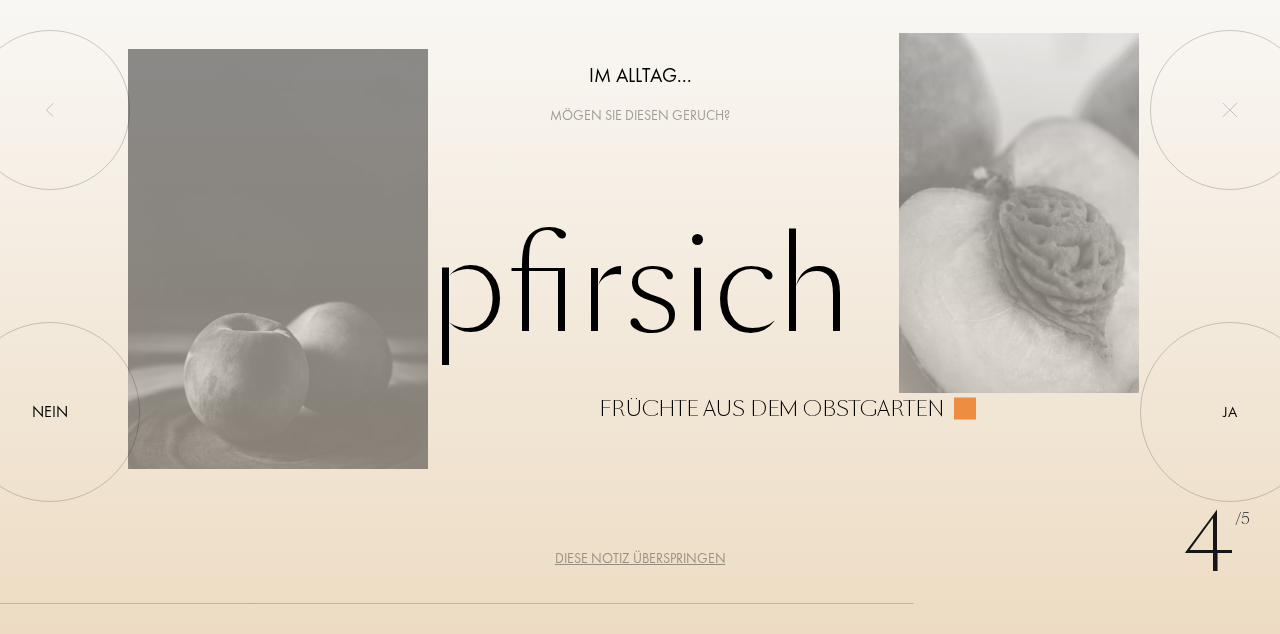click at bounding box center [1230, 412] 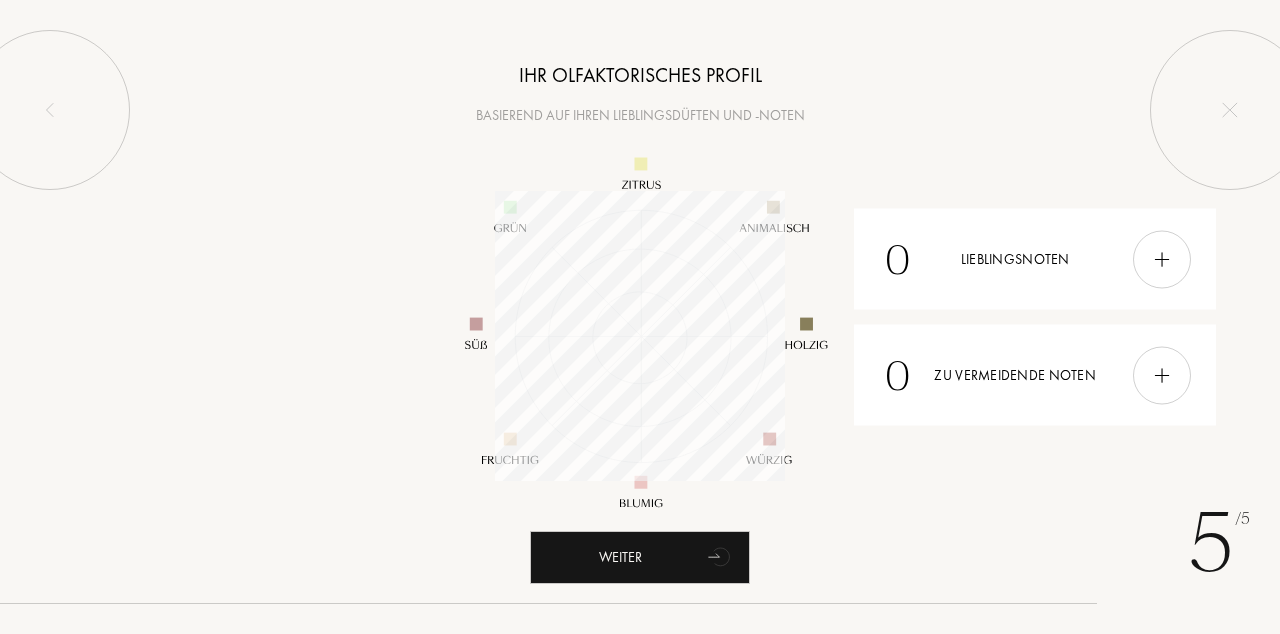 scroll, scrollTop: 999710, scrollLeft: 999710, axis: both 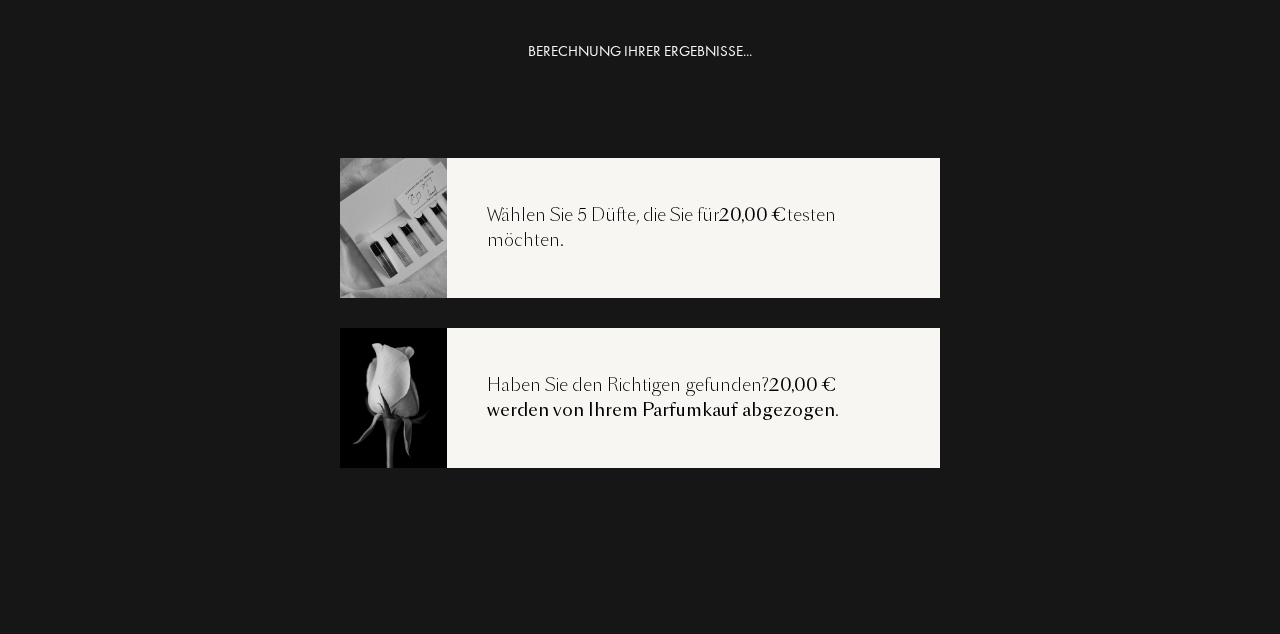 click on "Meine Auswahl ansehen" at bounding box center [640, 678] 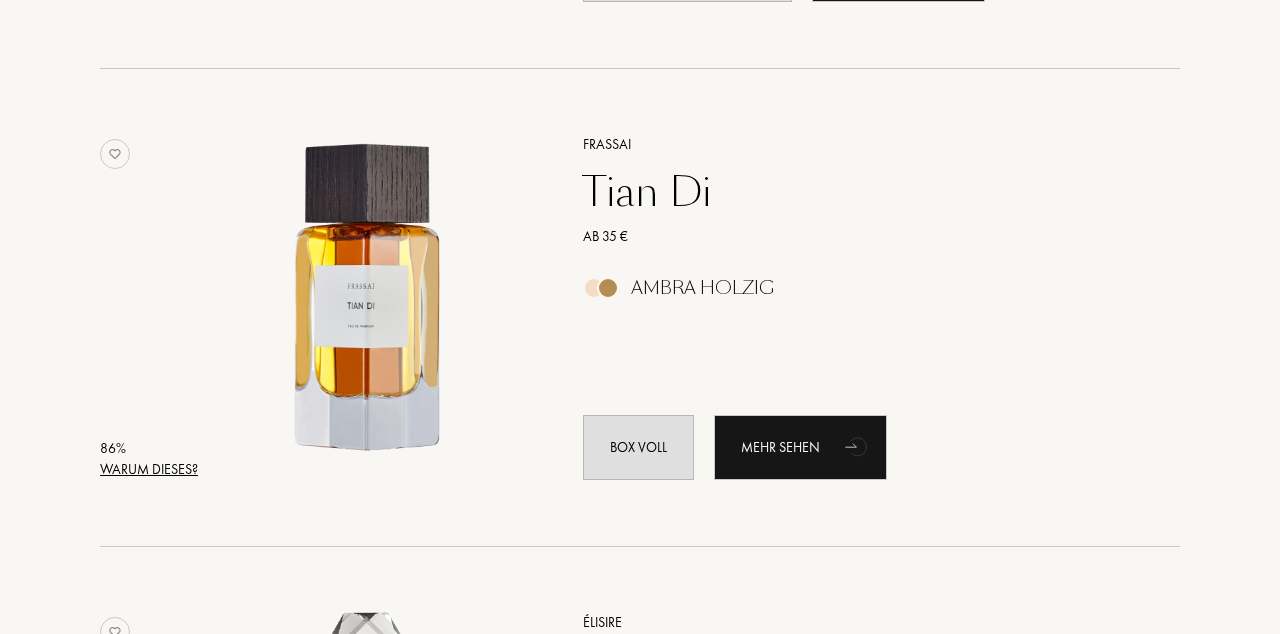 scroll, scrollTop: 2636, scrollLeft: 0, axis: vertical 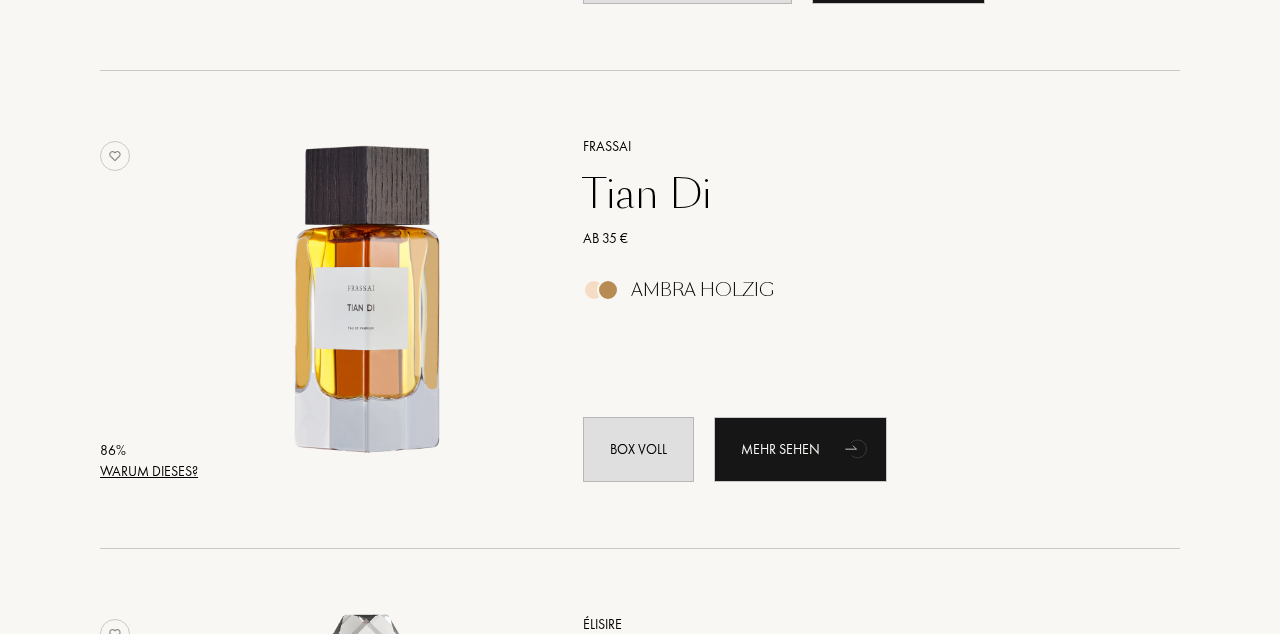 click on "Mehr sehen" at bounding box center [800, 449] 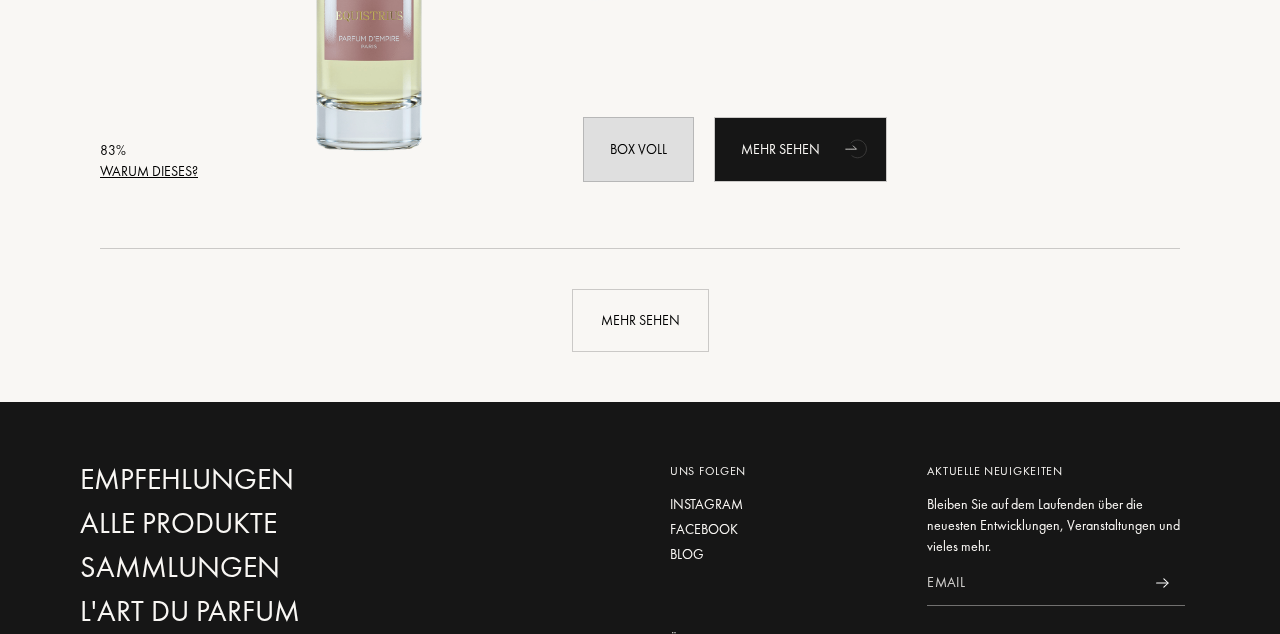 scroll, scrollTop: 4847, scrollLeft: 0, axis: vertical 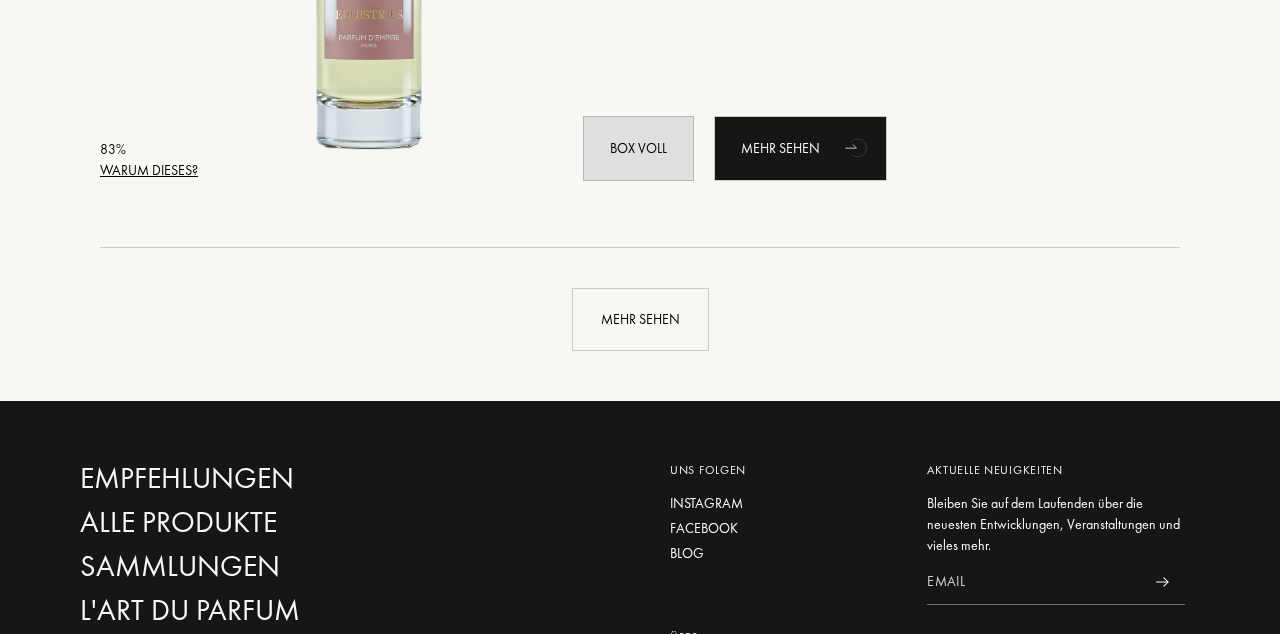click on "Mehr sehen" at bounding box center [640, 319] 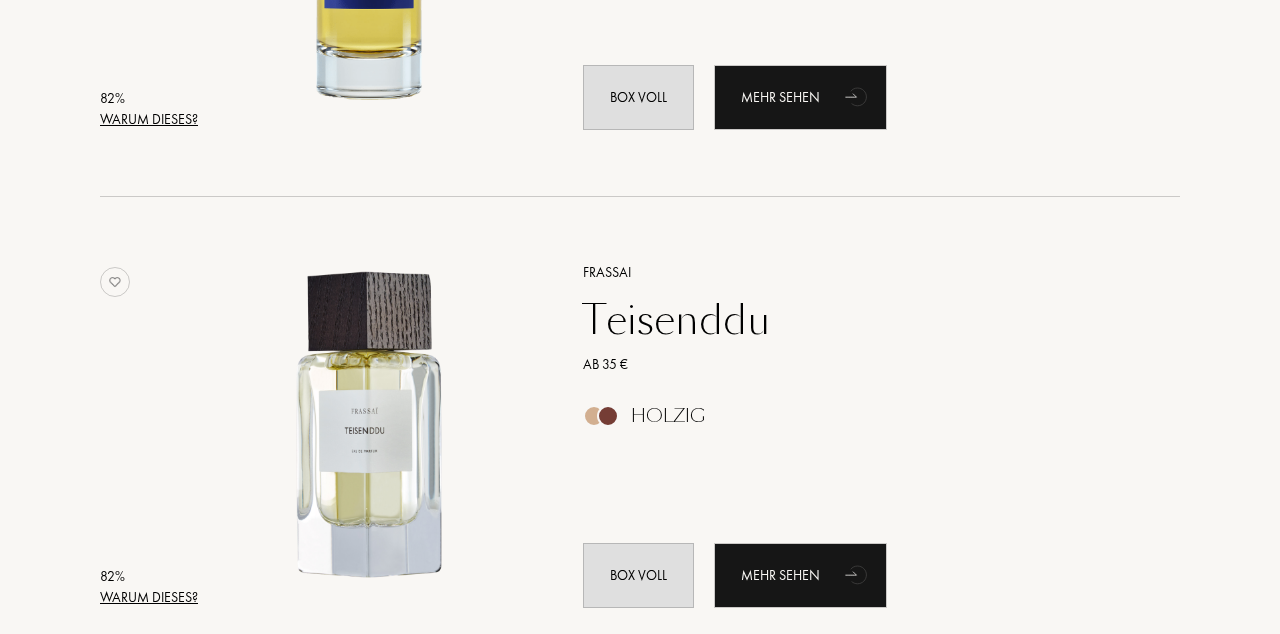 scroll, scrollTop: 6338, scrollLeft: 0, axis: vertical 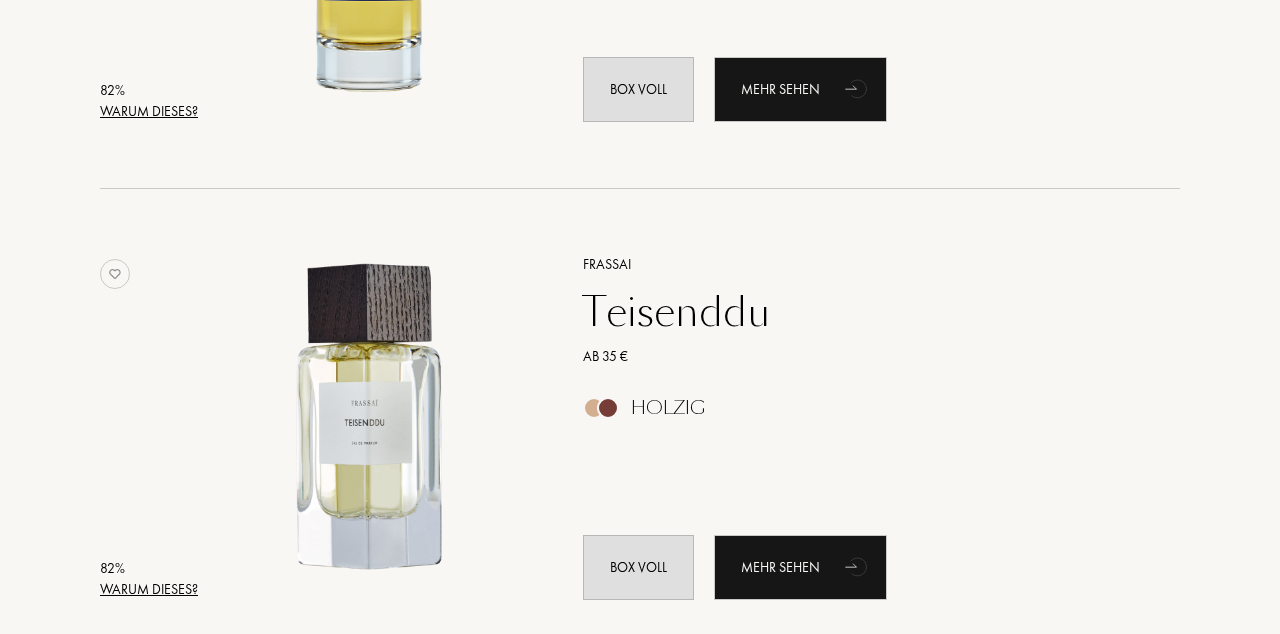 click at bounding box center (369, 417) 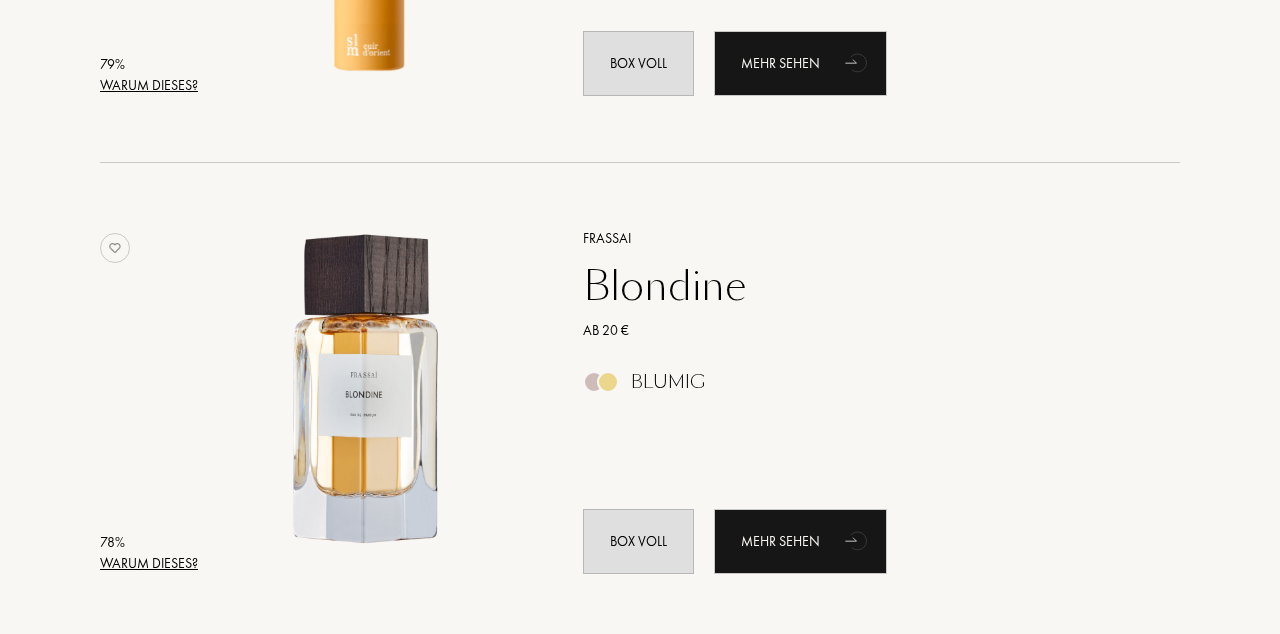 scroll, scrollTop: 8274, scrollLeft: 0, axis: vertical 